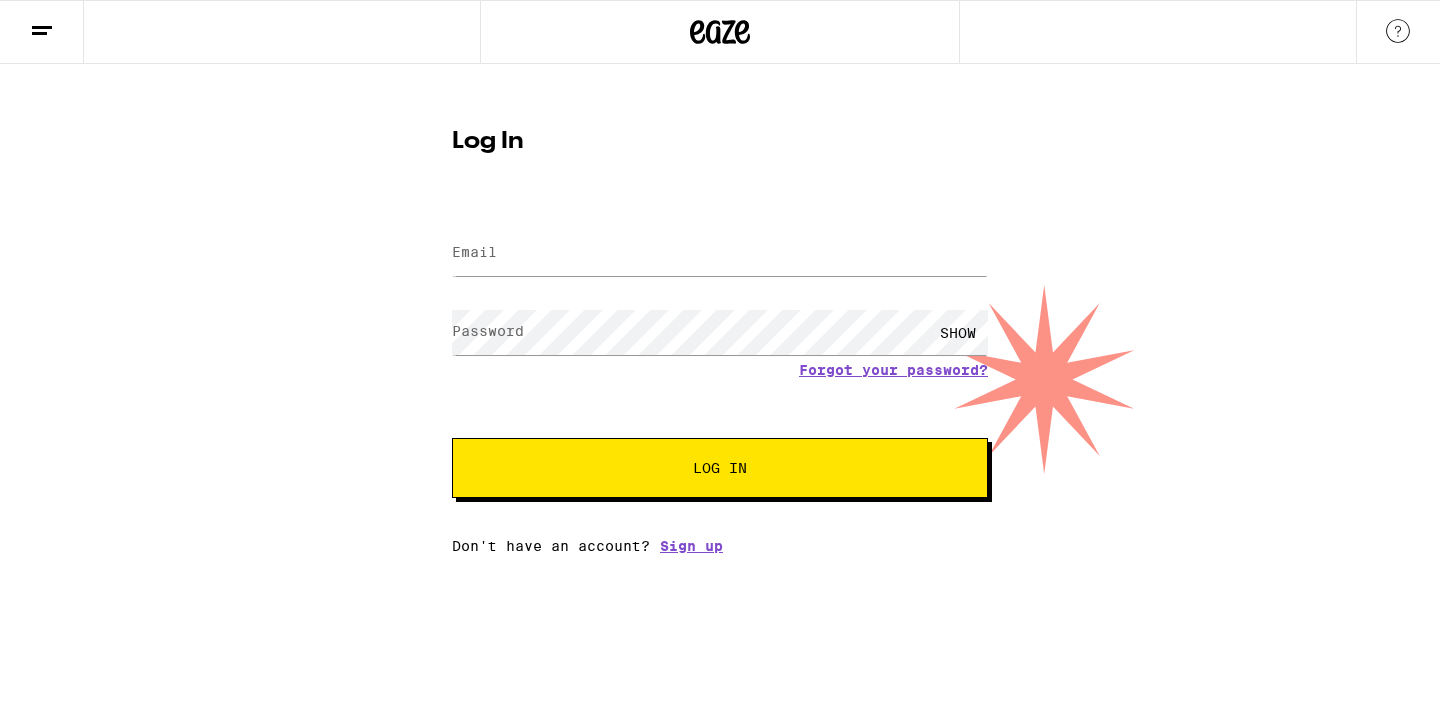 scroll, scrollTop: 0, scrollLeft: 0, axis: both 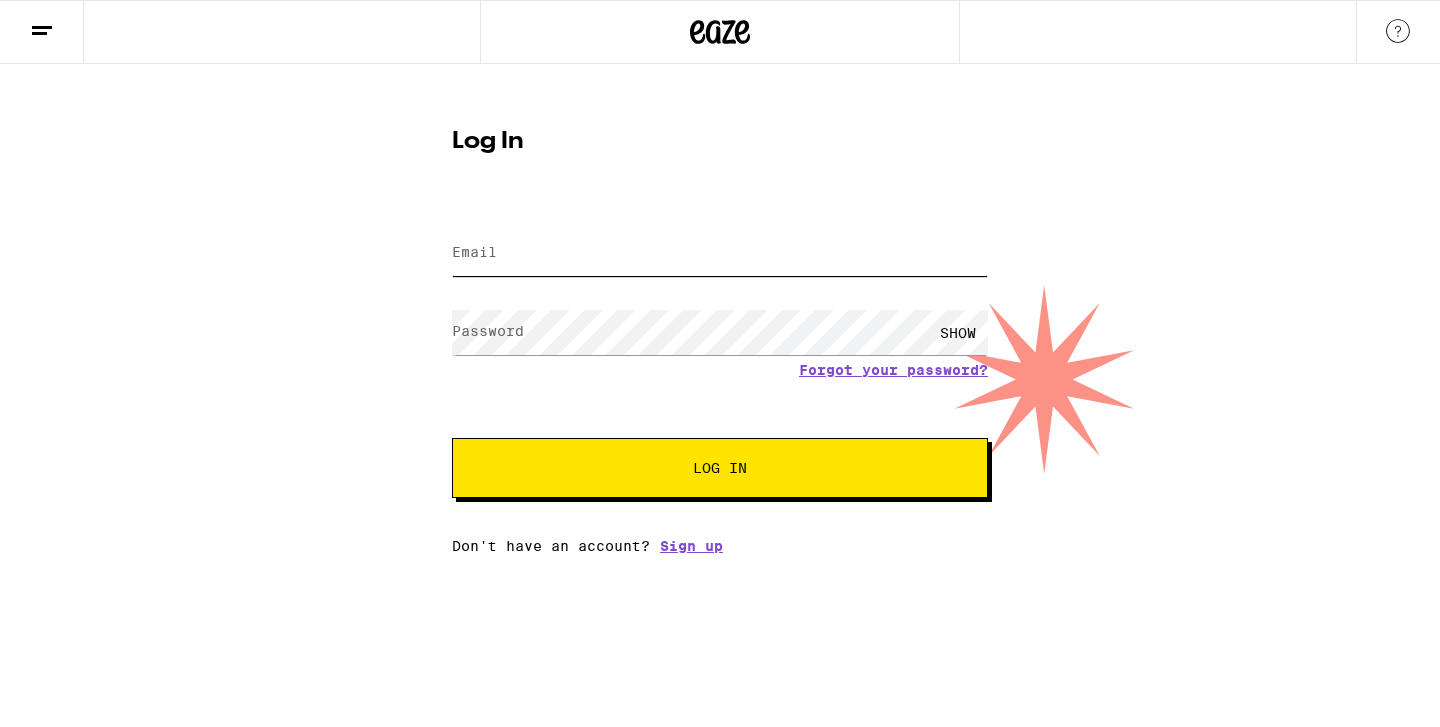 type on "[EMAIL]" 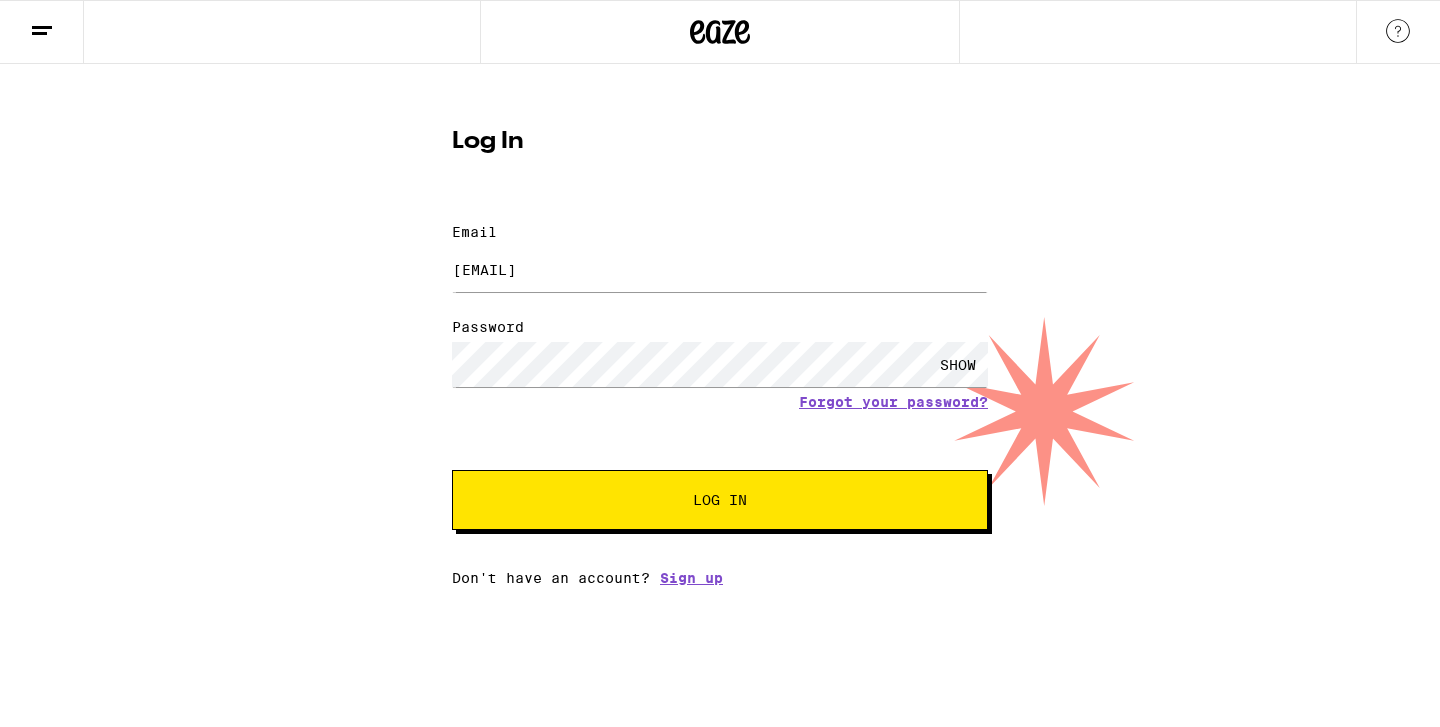 click on "SHOW" at bounding box center (958, 364) 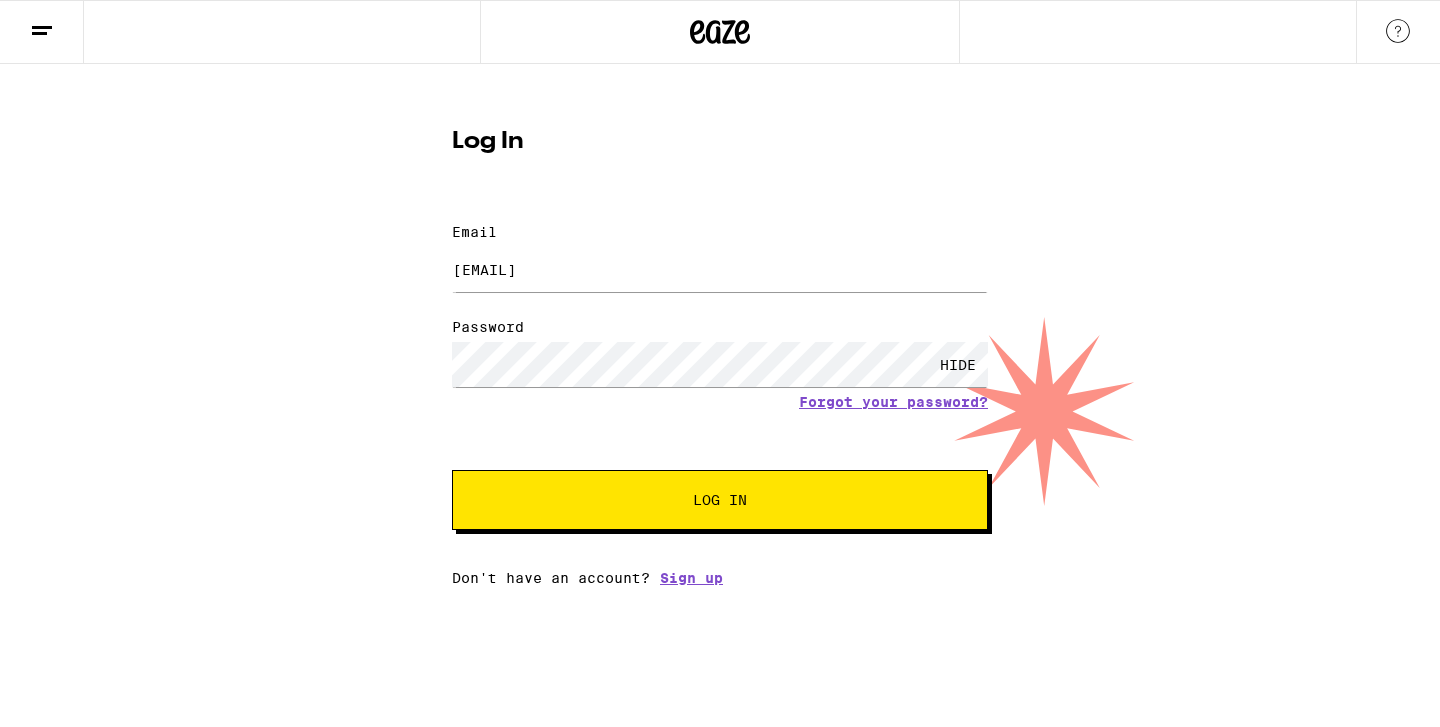 click on "Log In" at bounding box center (720, 500) 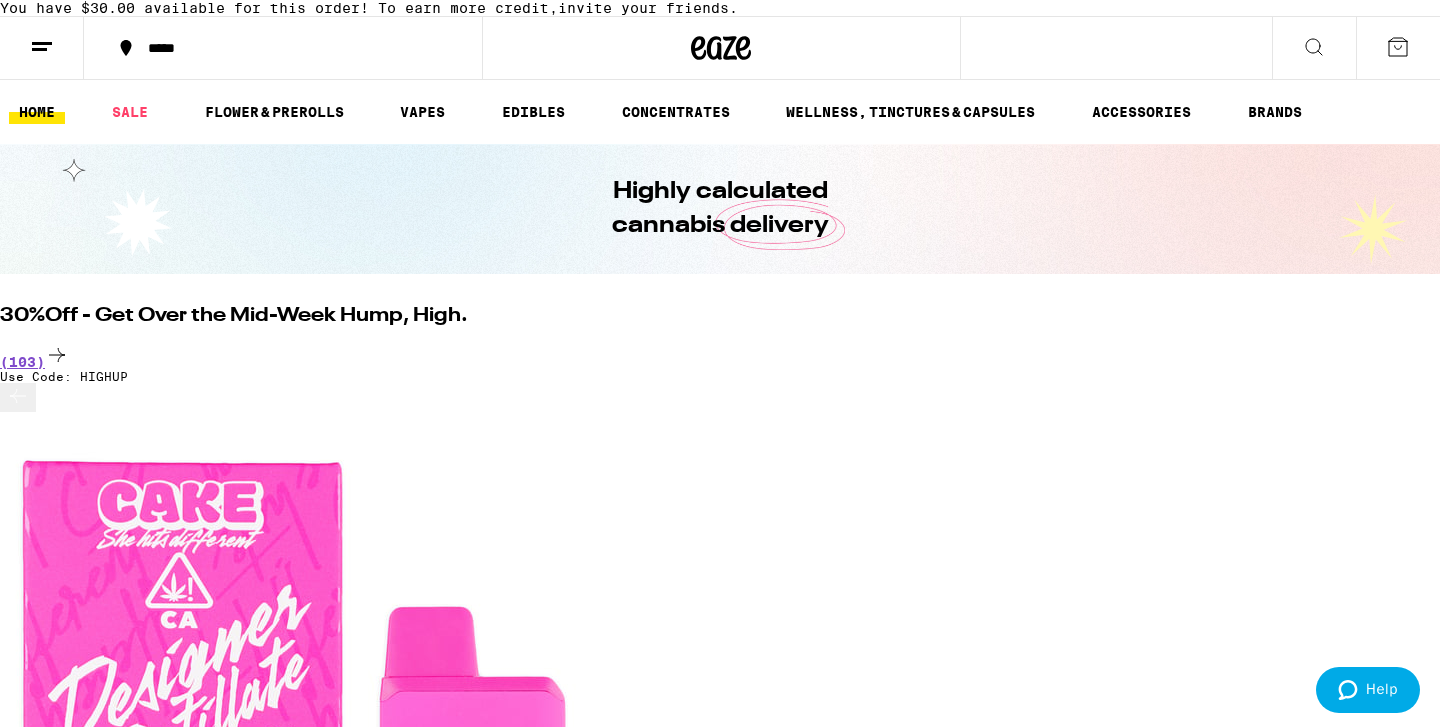 scroll, scrollTop: 0, scrollLeft: 0, axis: both 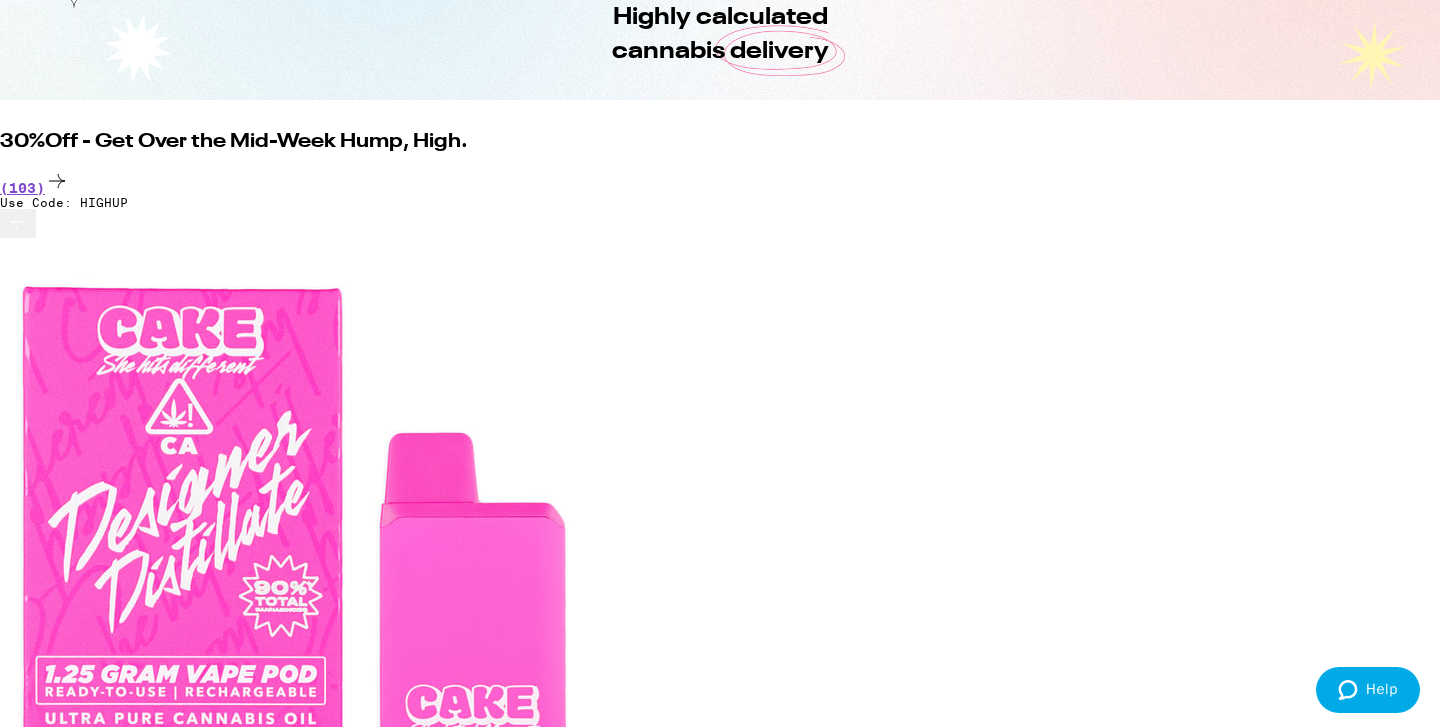 click 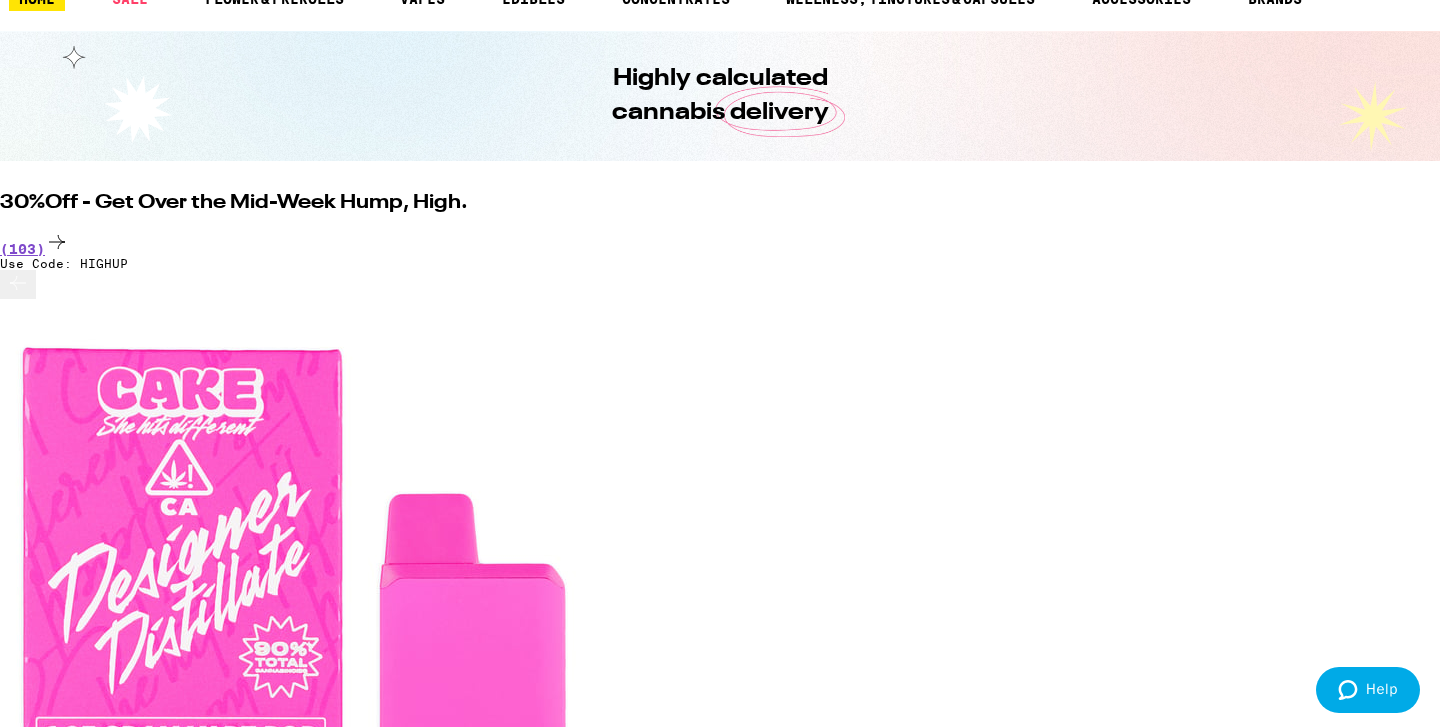 scroll, scrollTop: 0, scrollLeft: 214, axis: horizontal 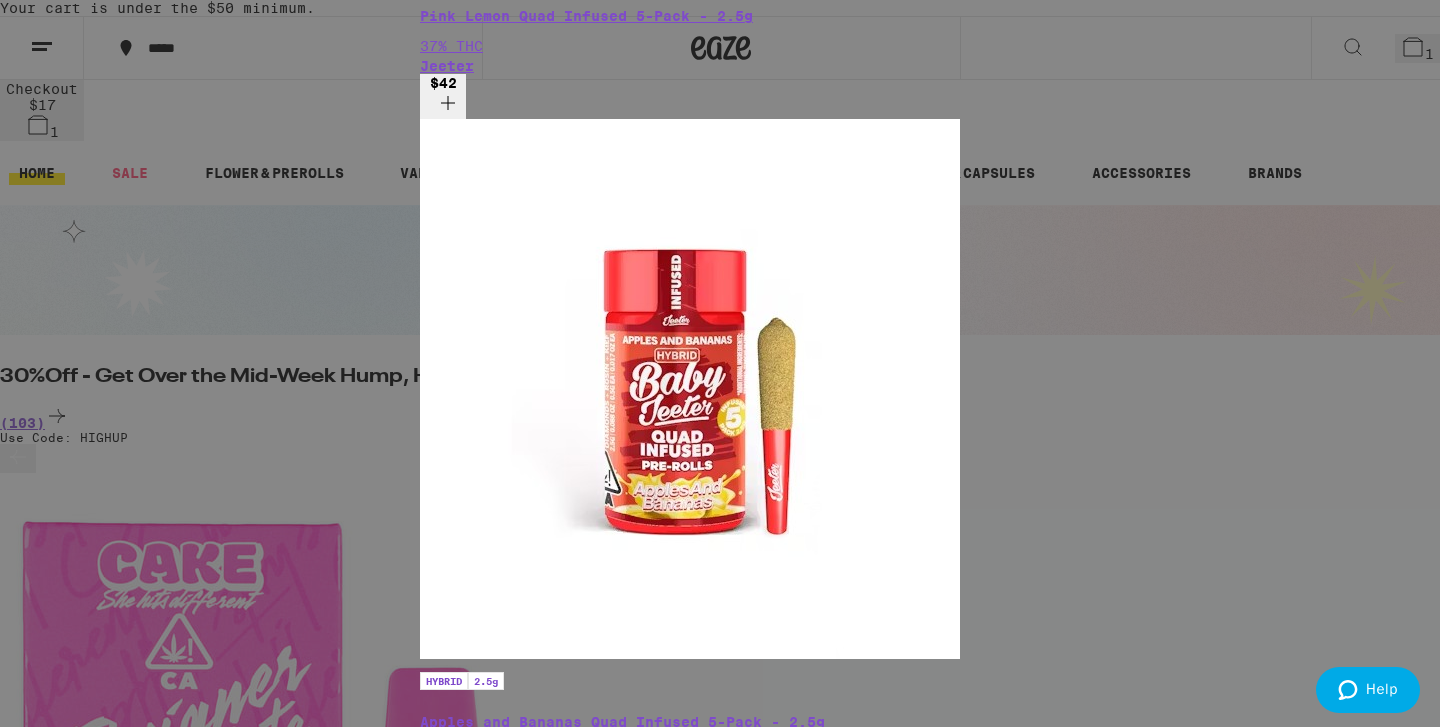 type on "baby jeeters" 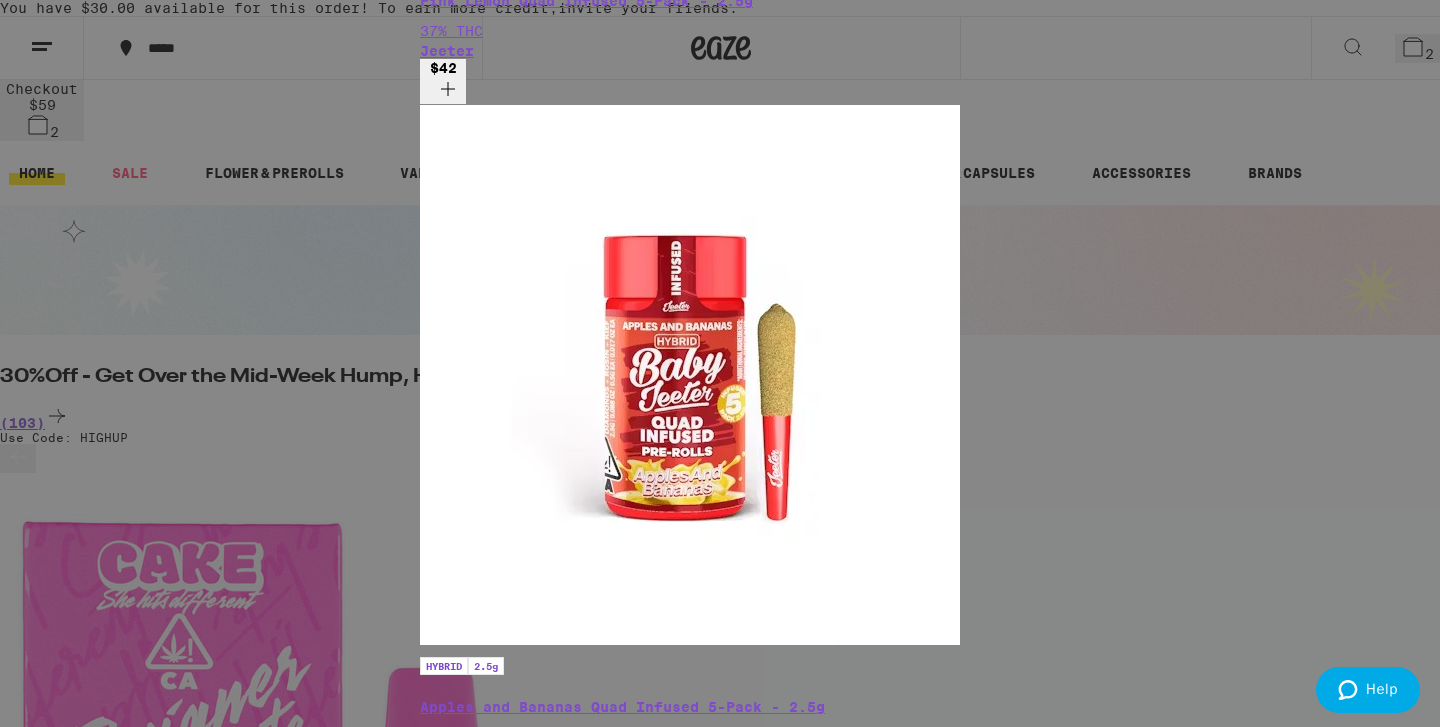 click 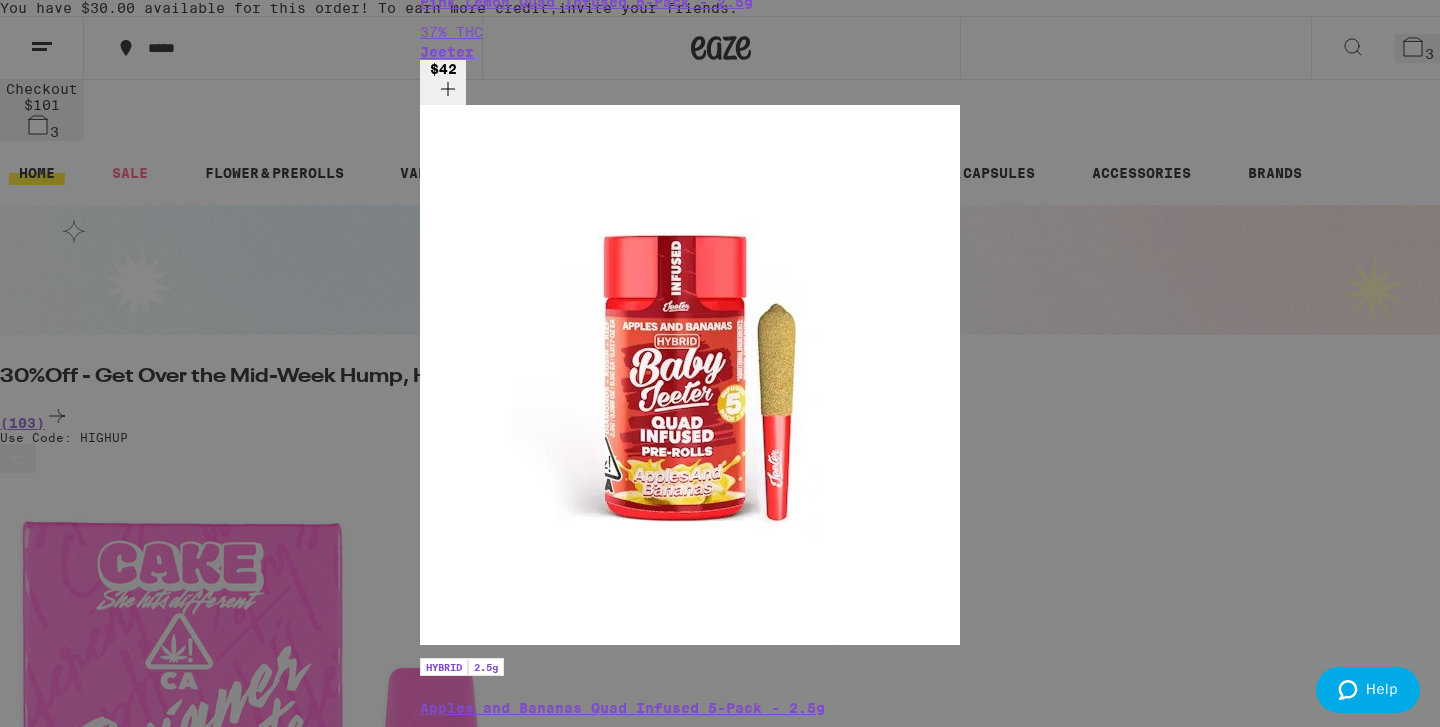 click 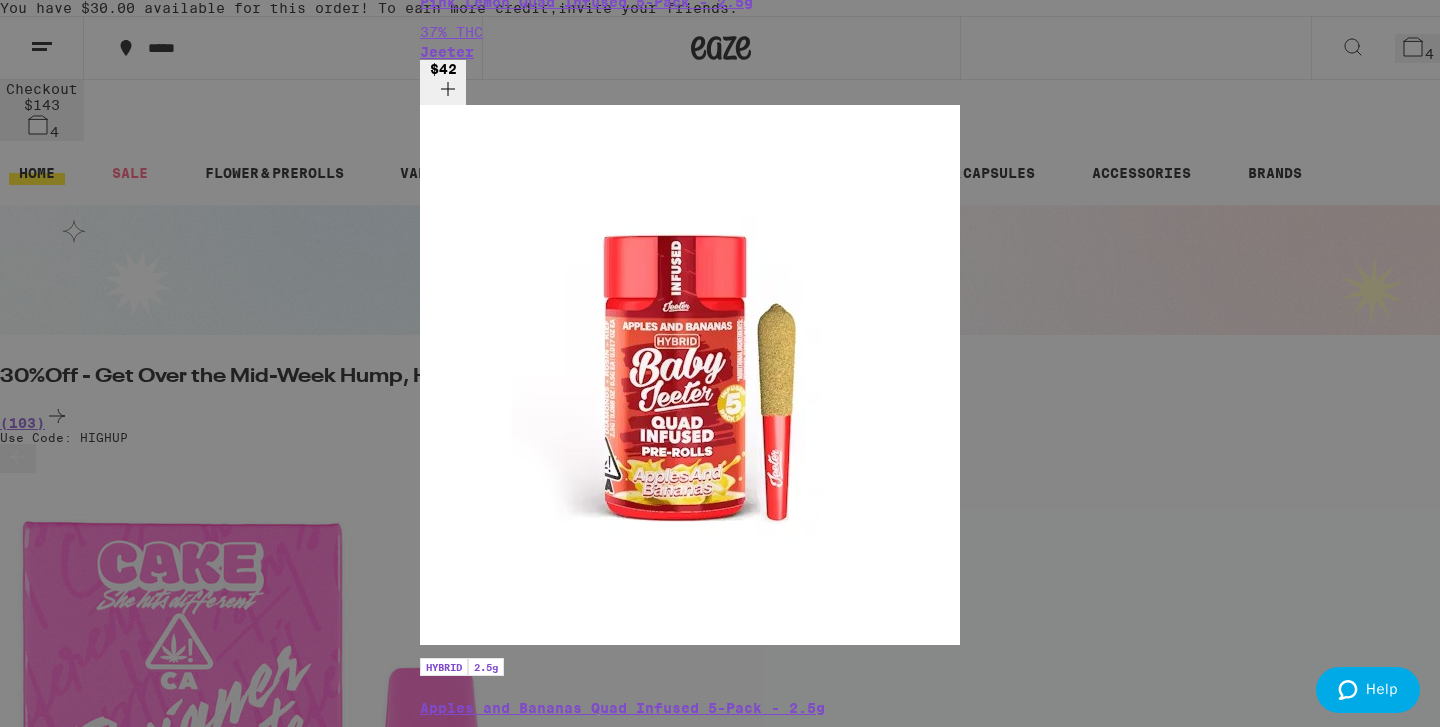 click 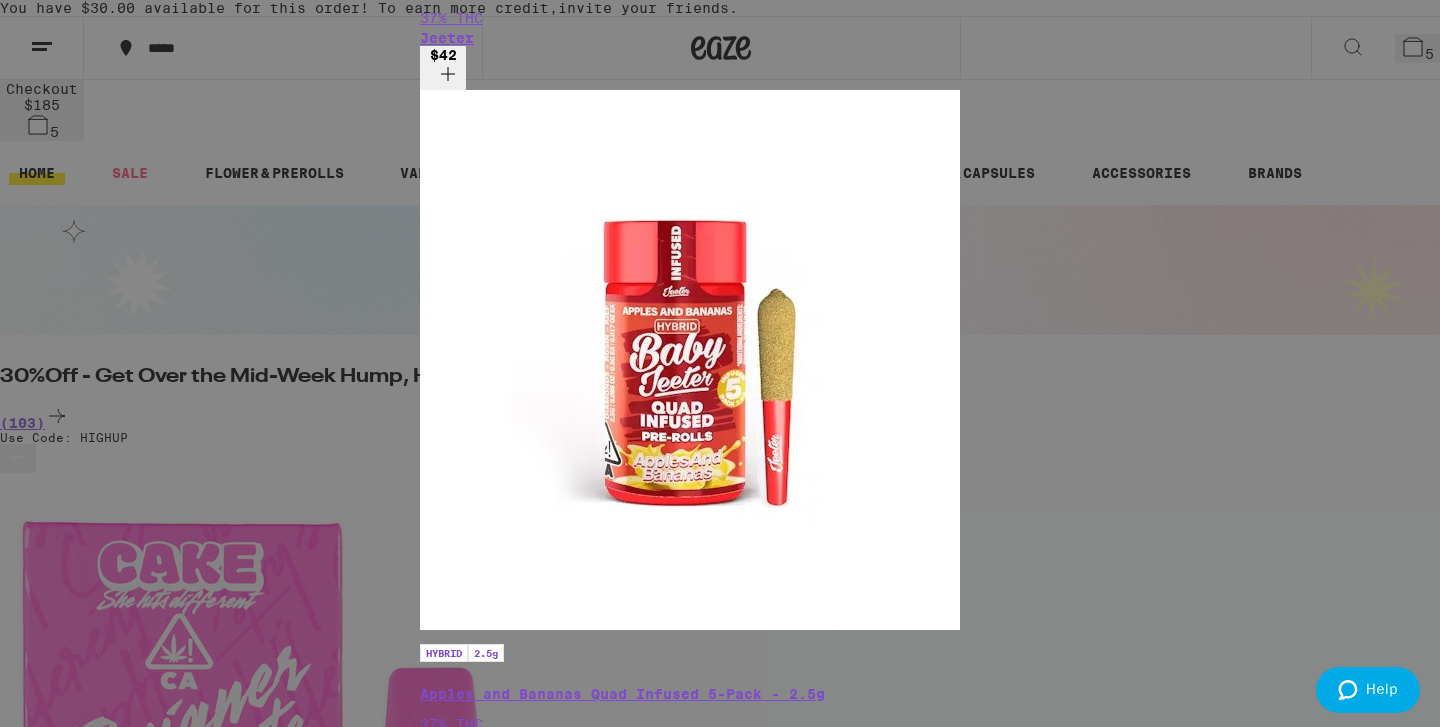 click 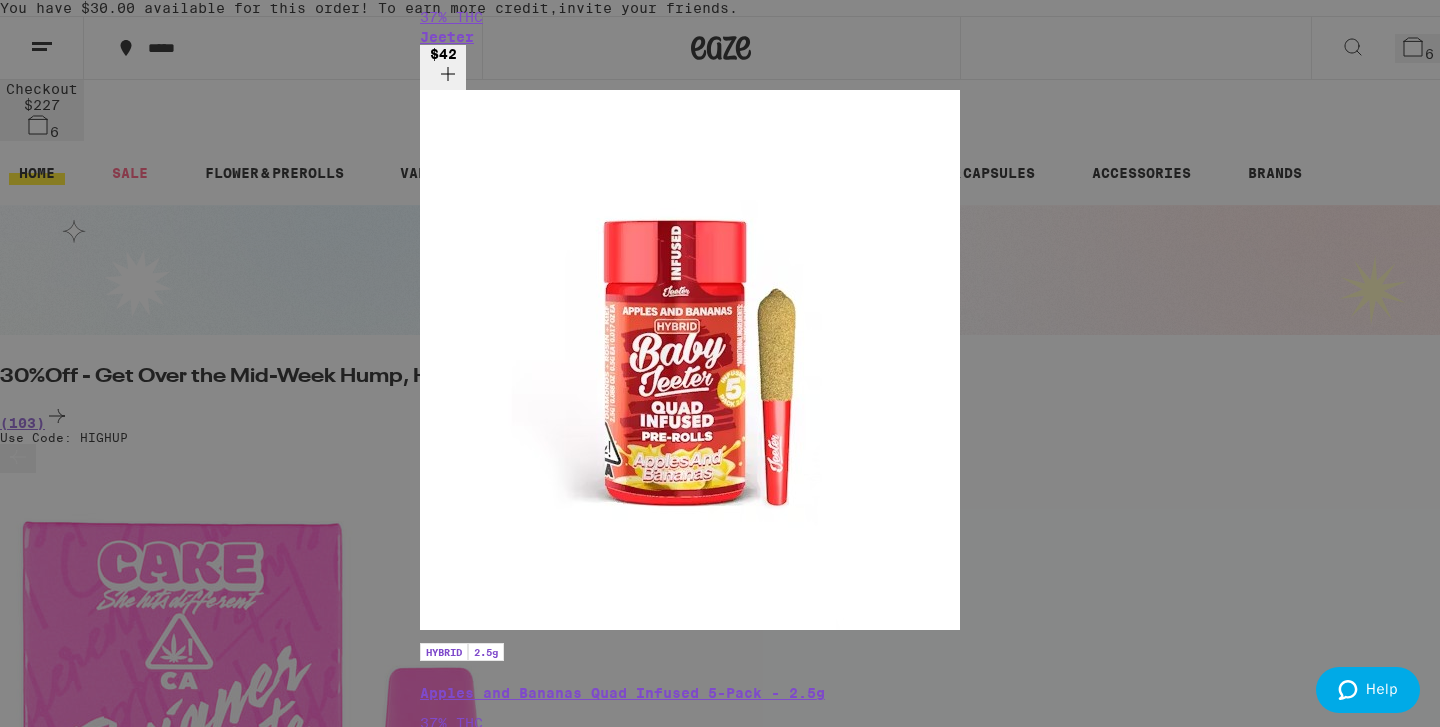 scroll, scrollTop: 0, scrollLeft: 0, axis: both 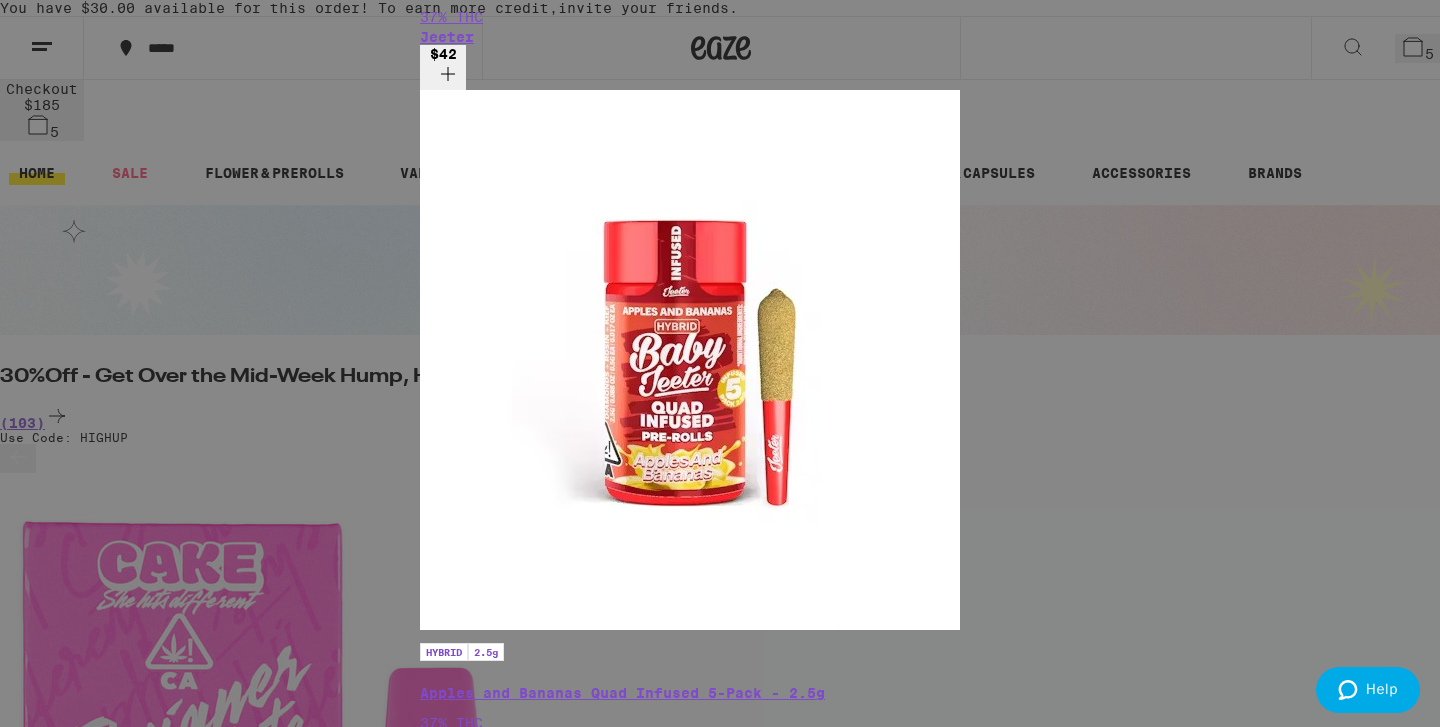 click 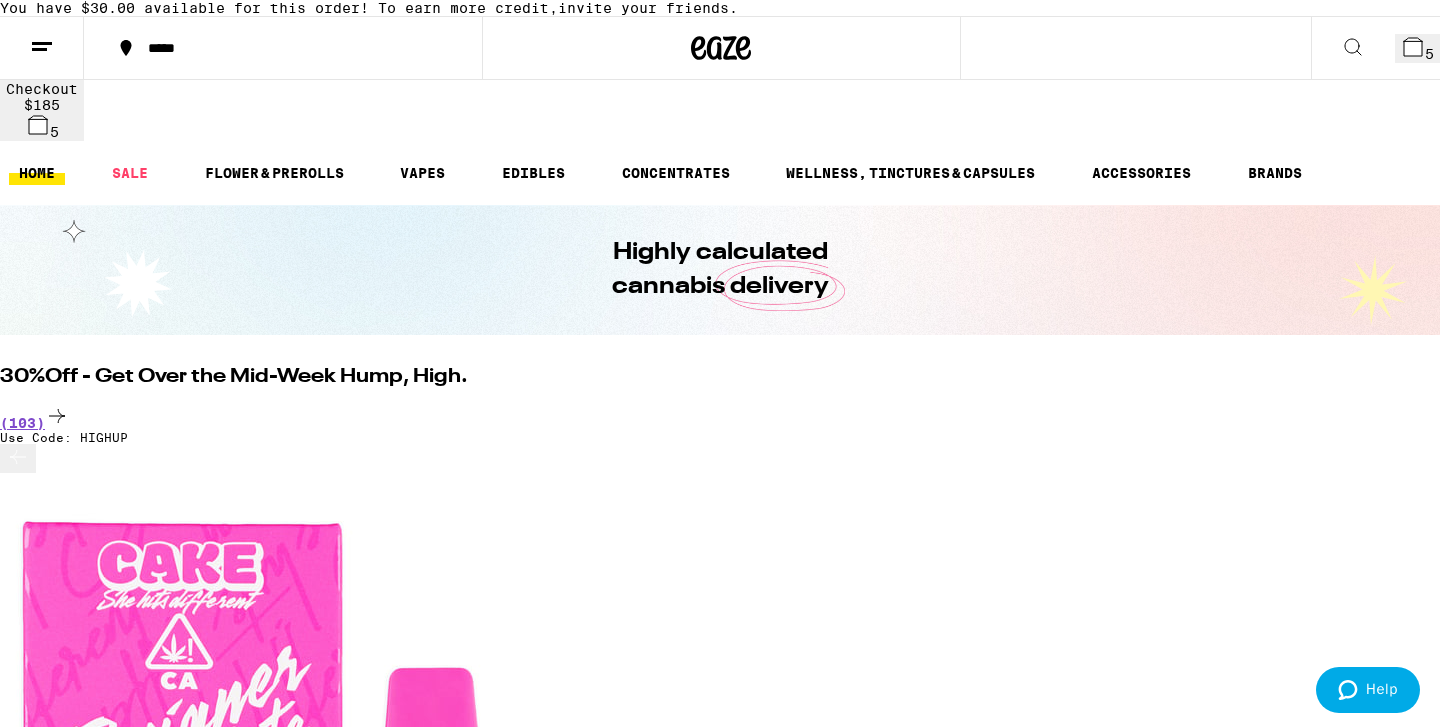 click on "5" at bounding box center (1429, 54) 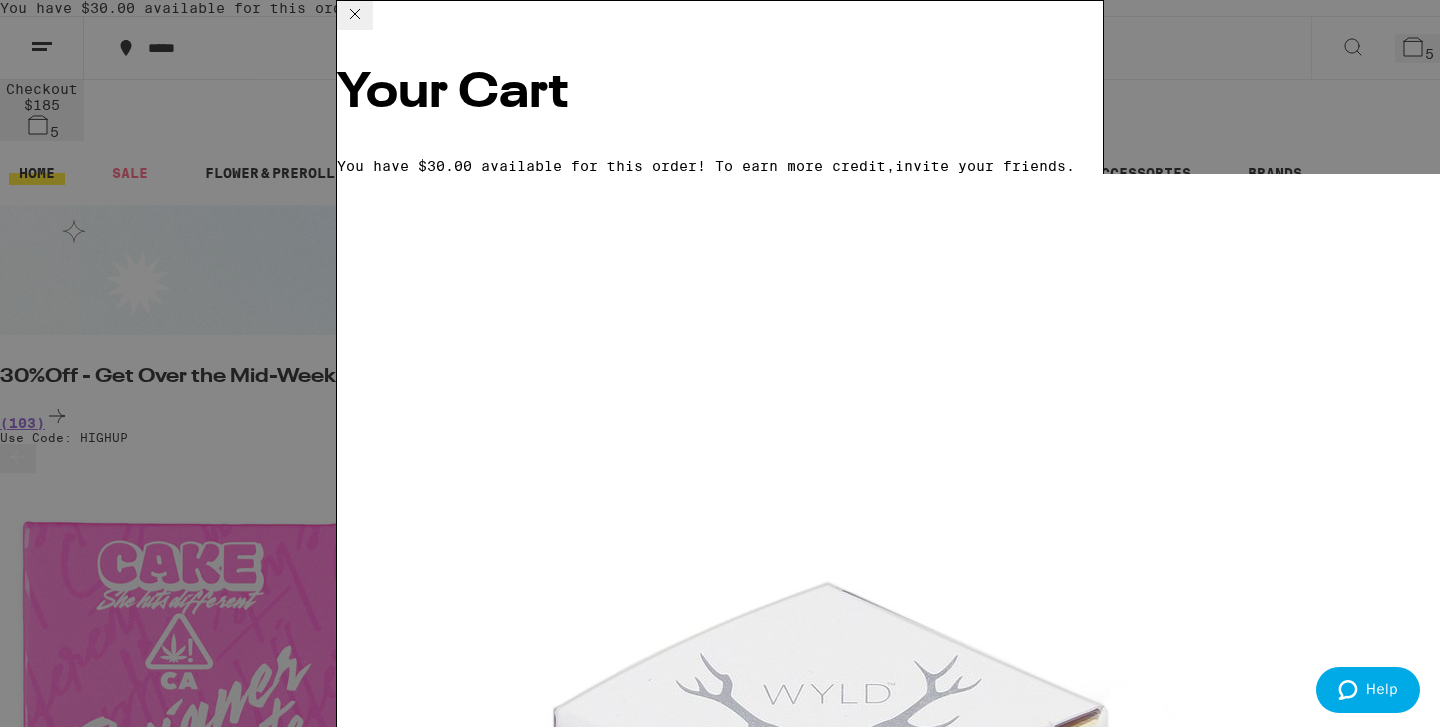 scroll, scrollTop: 48, scrollLeft: 0, axis: vertical 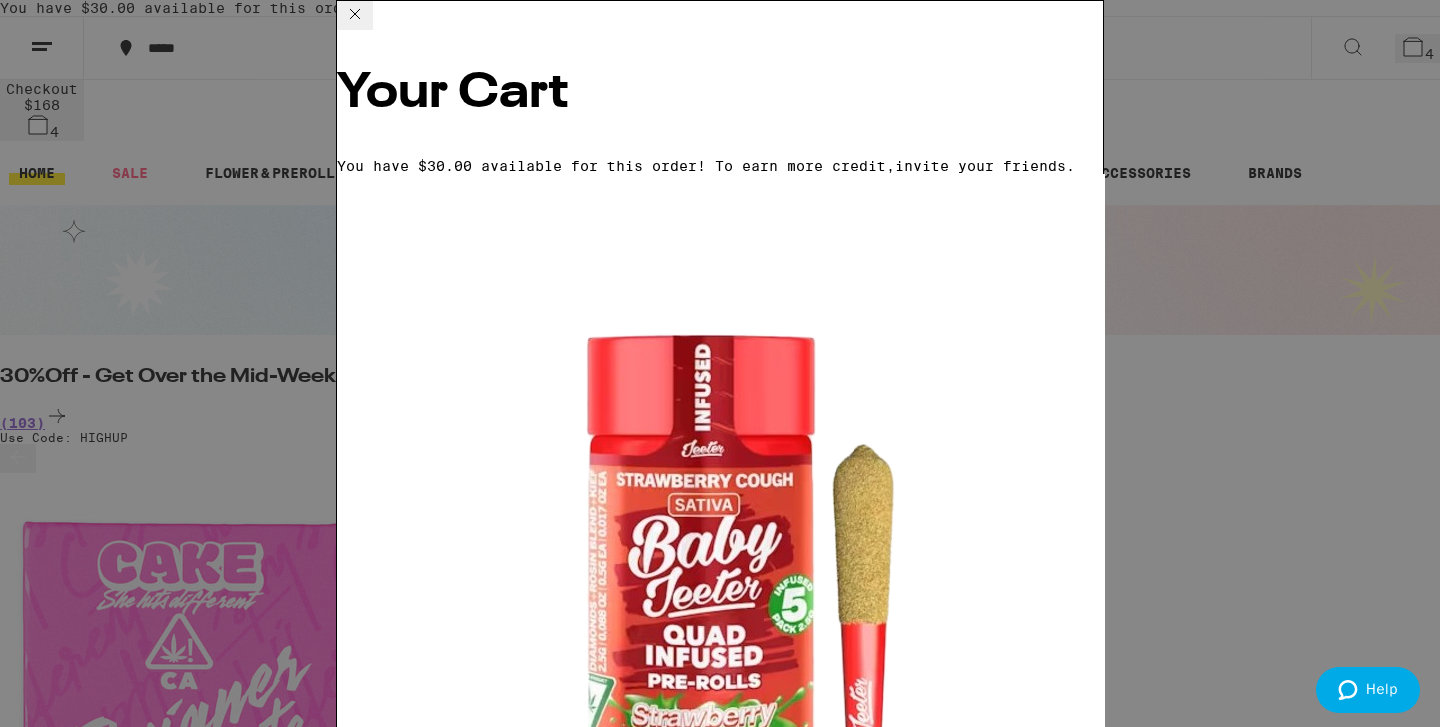 click on "Checkout" at bounding box center [490, 3979] 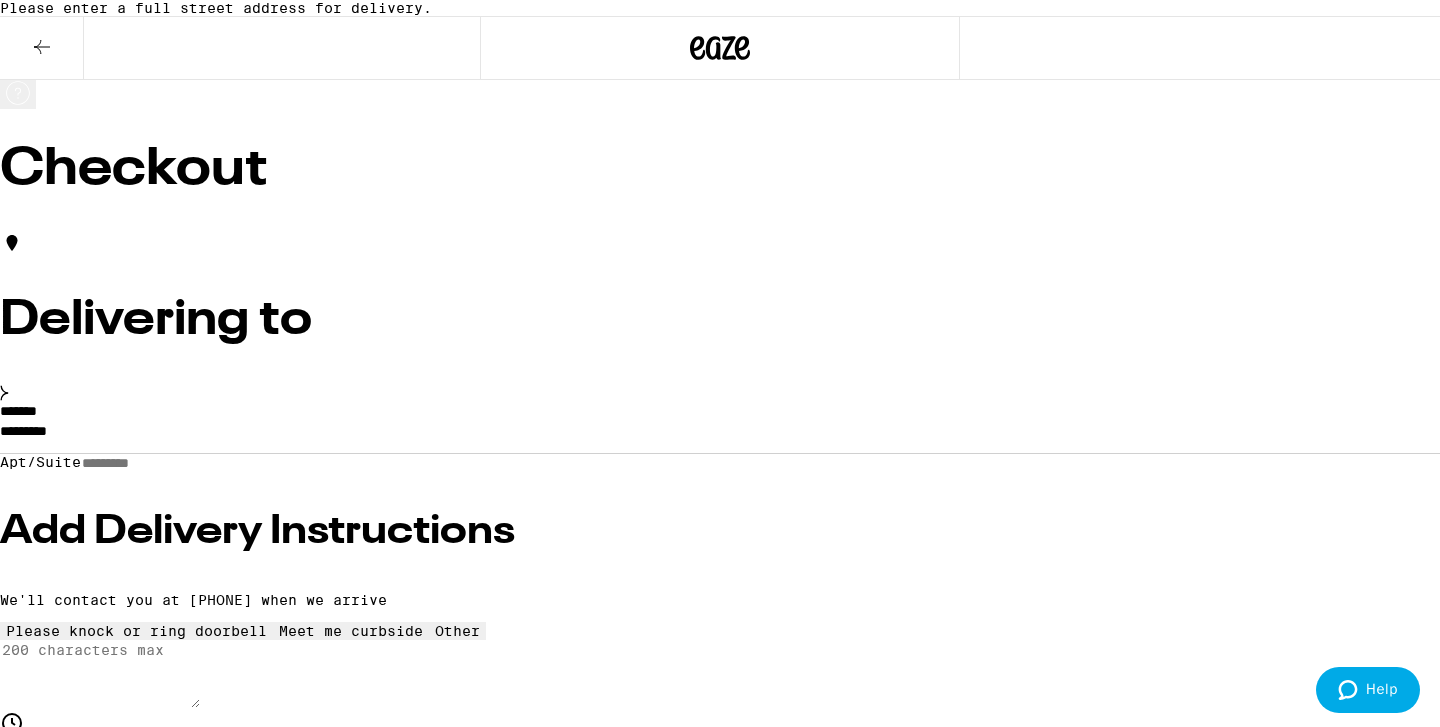 scroll, scrollTop: 0, scrollLeft: 0, axis: both 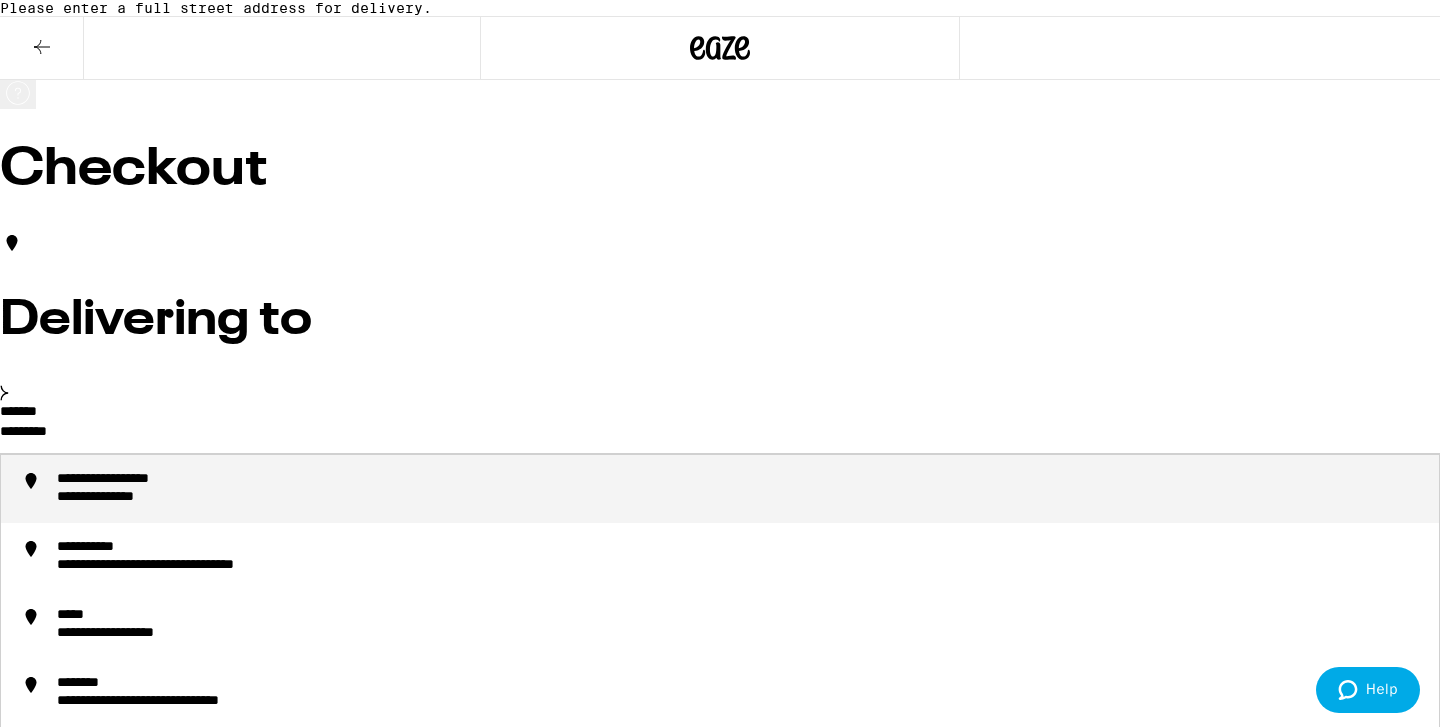 drag, startPoint x: 272, startPoint y: 456, endPoint x: 156, endPoint y: 452, distance: 116.06895 